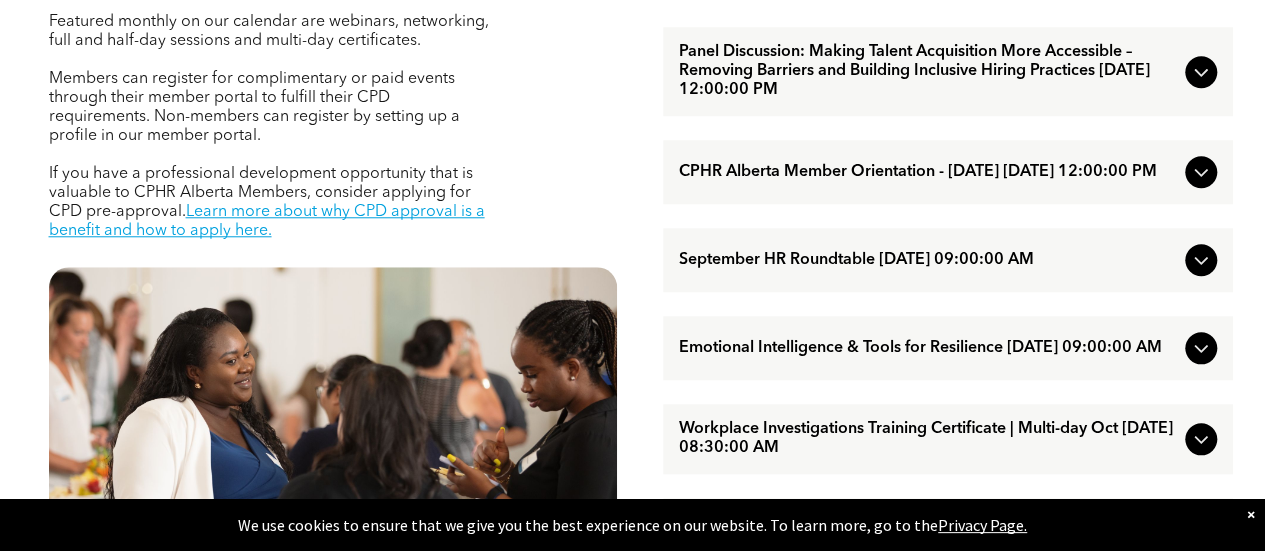 scroll, scrollTop: 805, scrollLeft: 0, axis: vertical 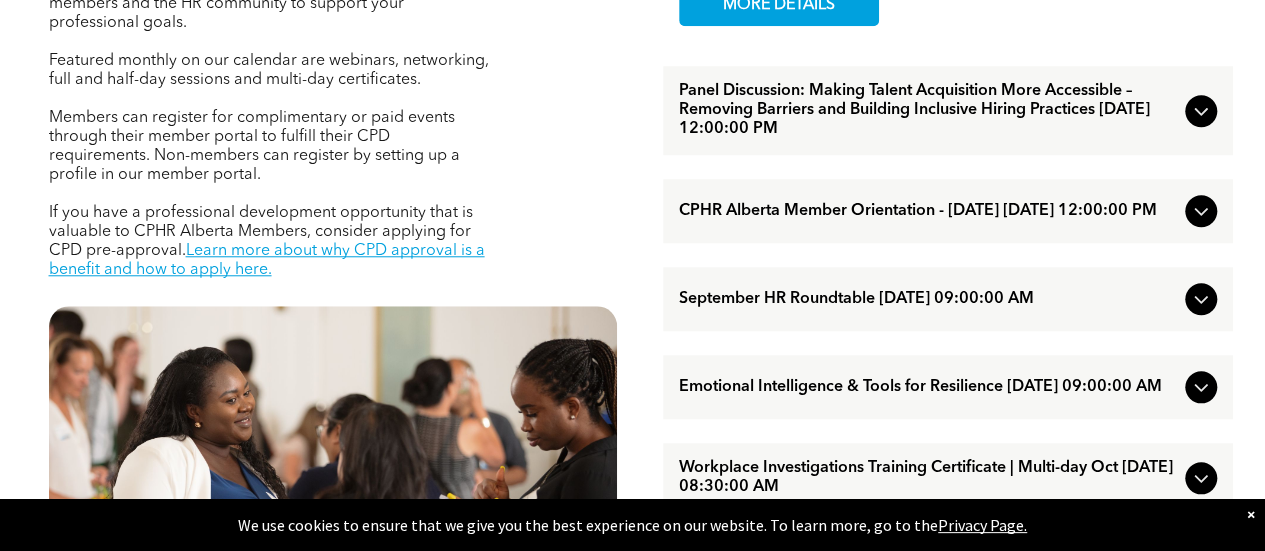 click on "Panel Discussion: Making Talent Acquisition More Accessible – Removing Barriers and Building Inclusive Hiring Practices  [DATE] 12:00:00 PM" at bounding box center (948, 110) 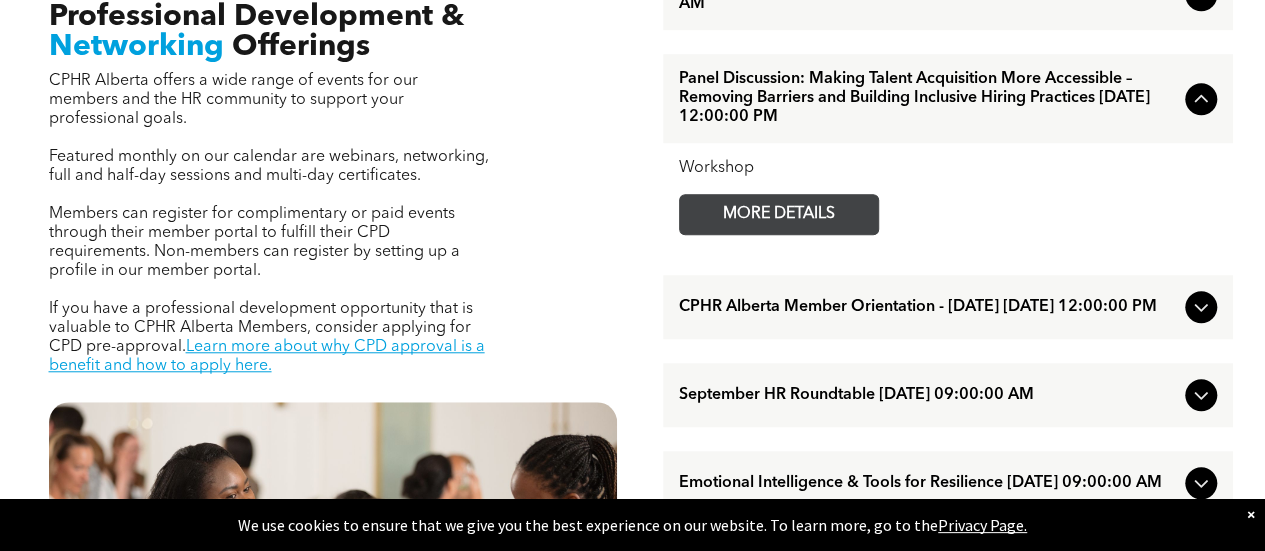 scroll, scrollTop: 708, scrollLeft: 0, axis: vertical 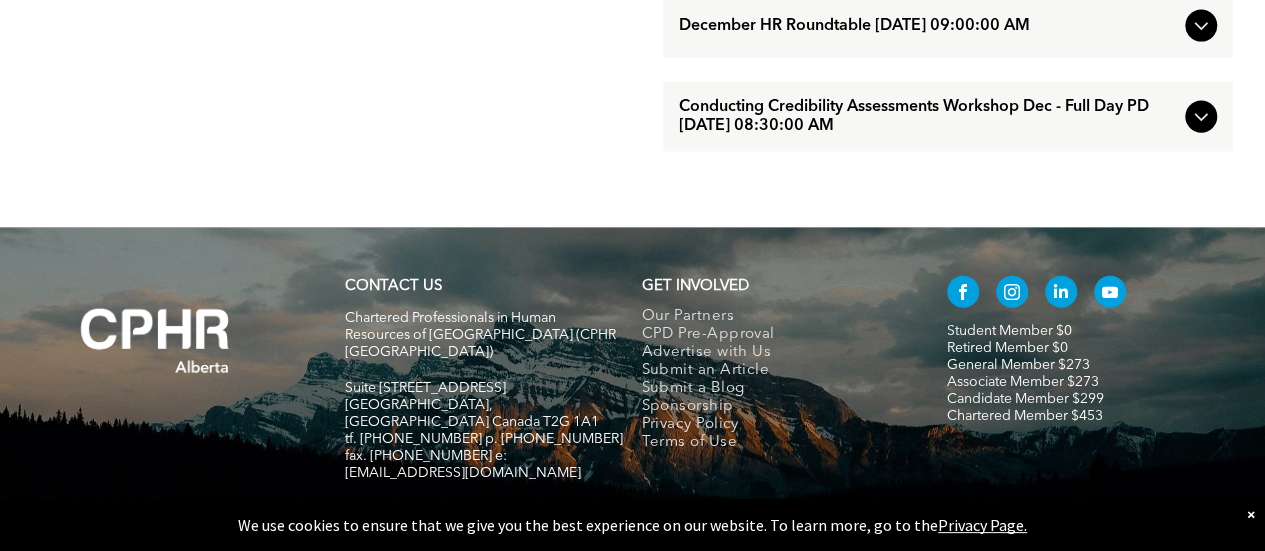 click on "EVENTS
Professional Development &
Networking   Offerings
CPHR Alberta offers a wide range of events for our members and the HR community to support your professional goals.
Featured monthly on our calendar are webinars, networking, full and half-day sessions and multi-day certificates. Members can register for complimentary or paid events through their member portal to fulfill their CPD requirements. Non-members can register by setting up a profile in our member portal. If you have a professional development opportunity that is valuable to CPHR Alberta Members, consider applying for CPD pre-approval.  Learn more about why CPD approval is a benefit and how to apply here.
CPHR Alberta Stampede Breakfast - Member Only  July/08/2025 08:00:00 AM Networking MORE DETAILS Panel Discussion: Making Talent Acquisition More Accessible – Removing Barriers and Building Inclusive Hiring Practices  July/15/2025 12:00:00 PM Workshop MORE DETAILS Networking MORE DETAILS" at bounding box center (632, -716) 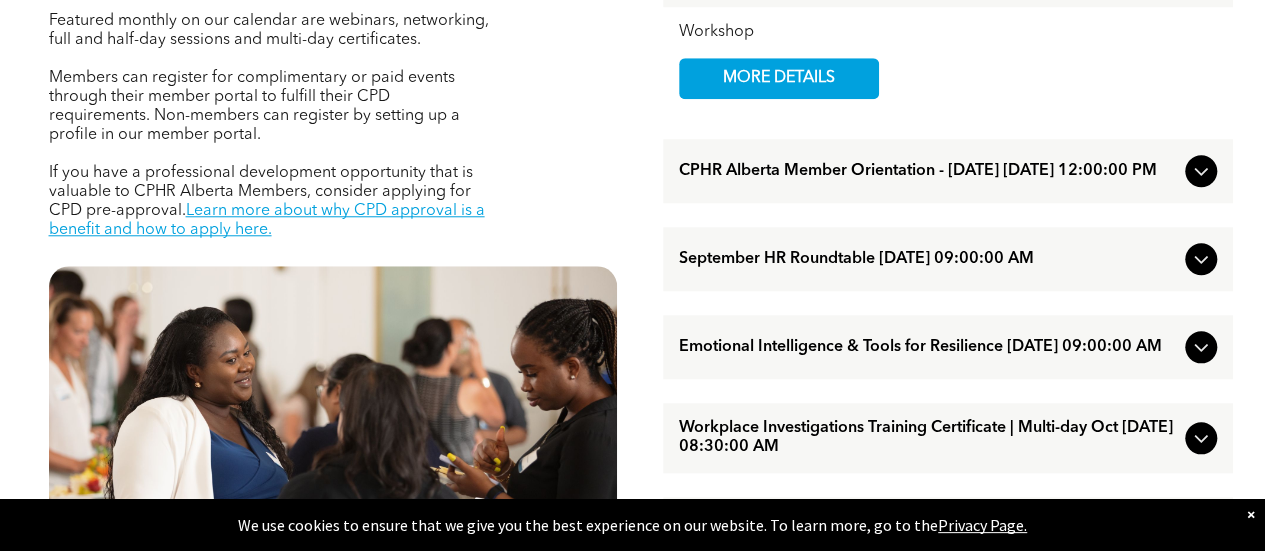 scroll, scrollTop: 879, scrollLeft: 0, axis: vertical 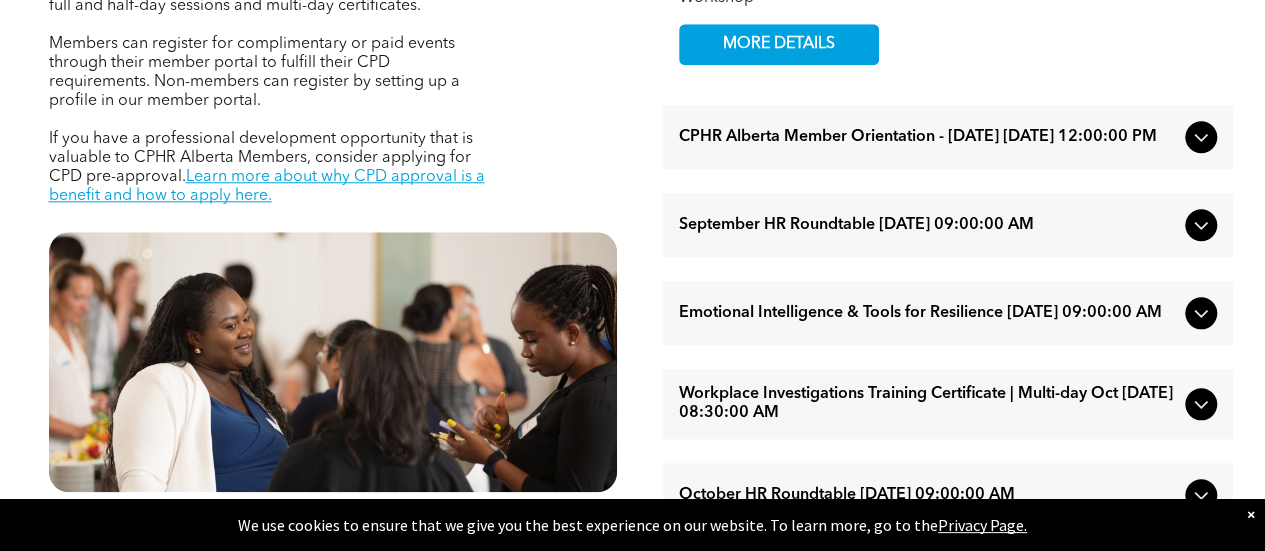 click 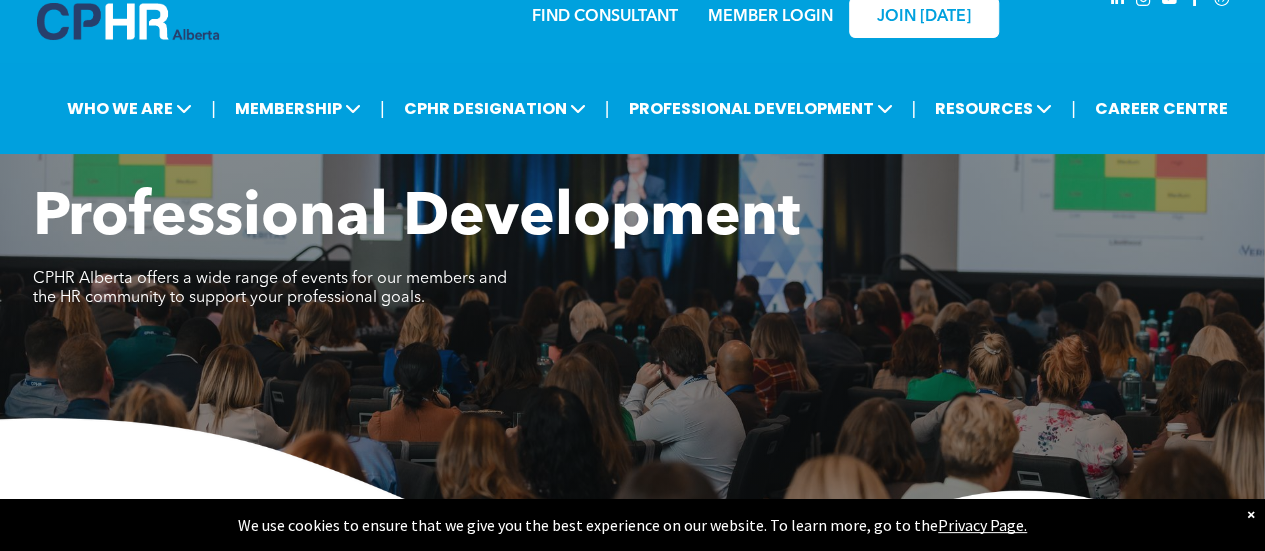 scroll, scrollTop: 19, scrollLeft: 0, axis: vertical 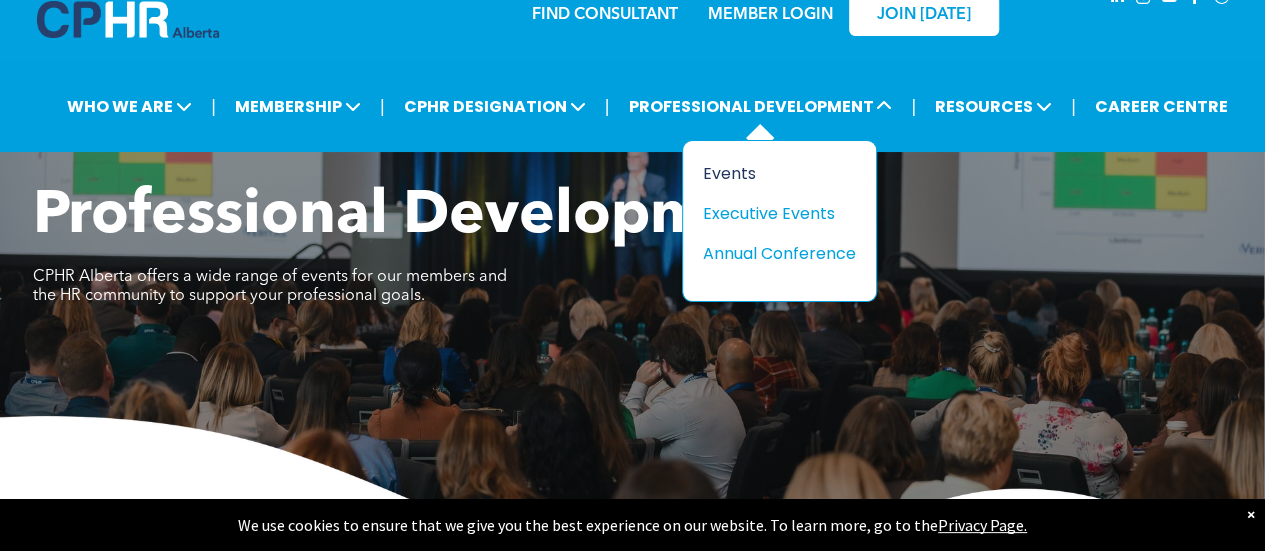 click on "Events" at bounding box center [772, 173] 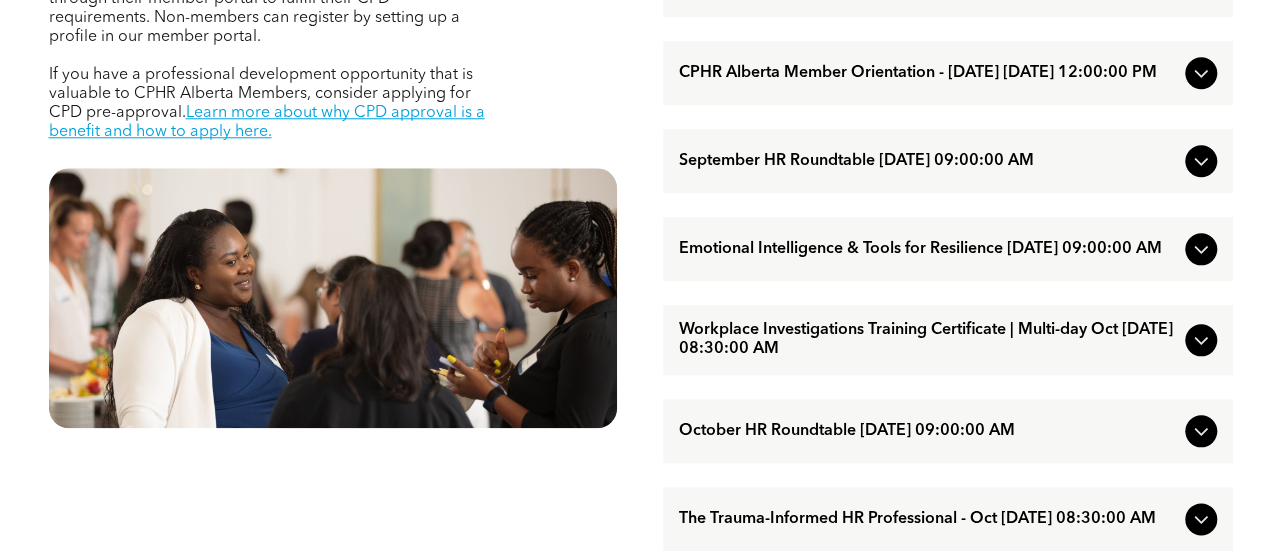 scroll, scrollTop: 944, scrollLeft: 0, axis: vertical 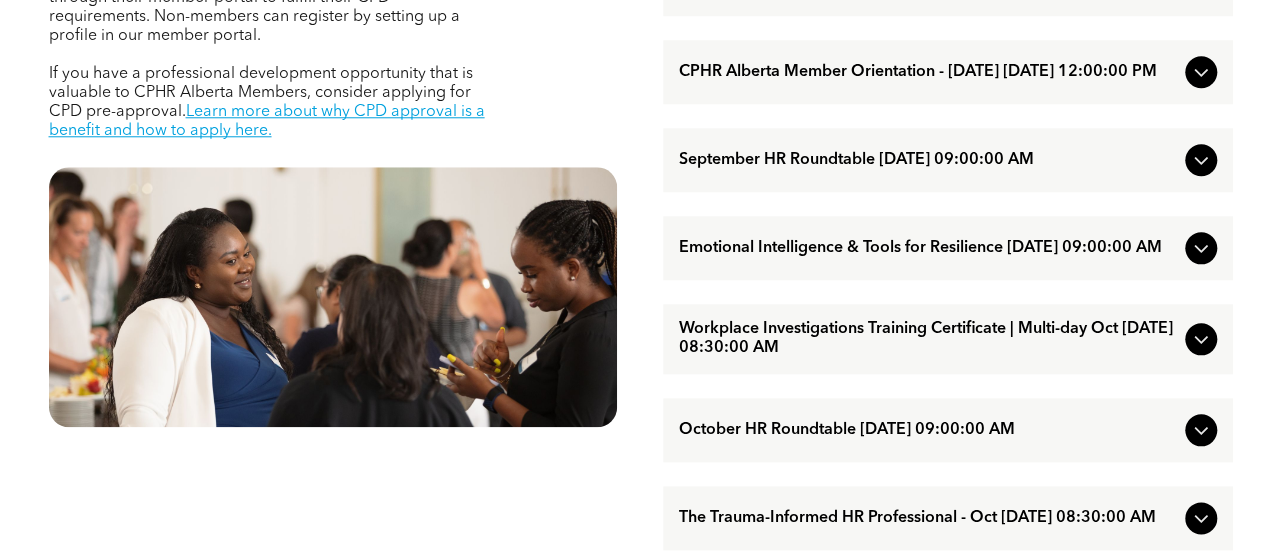 click 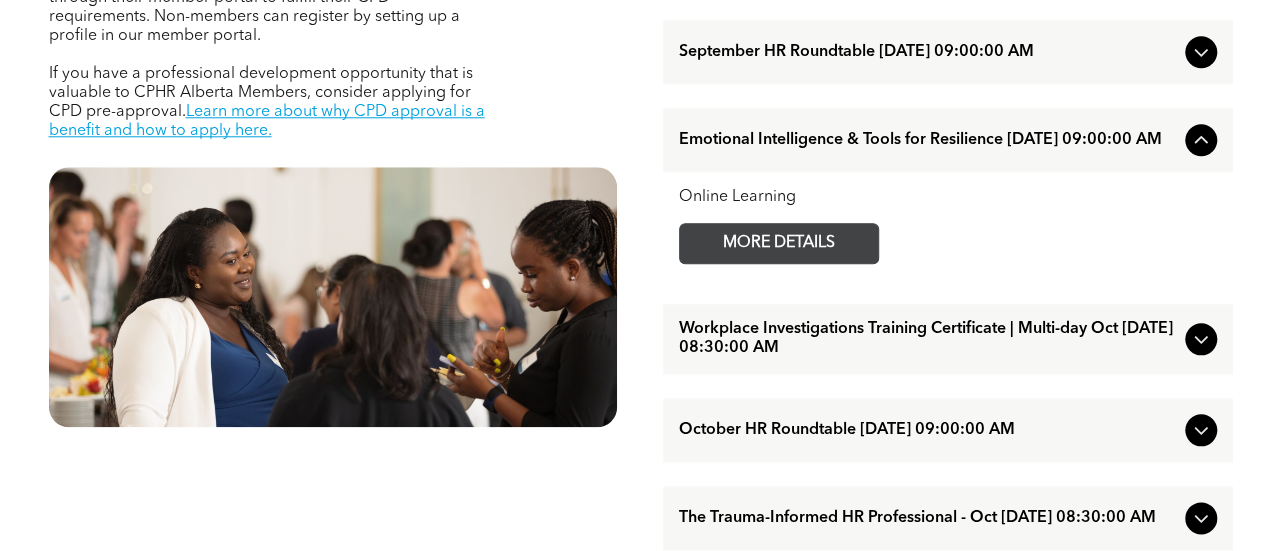 click on "MORE DETAILS" at bounding box center [779, 243] 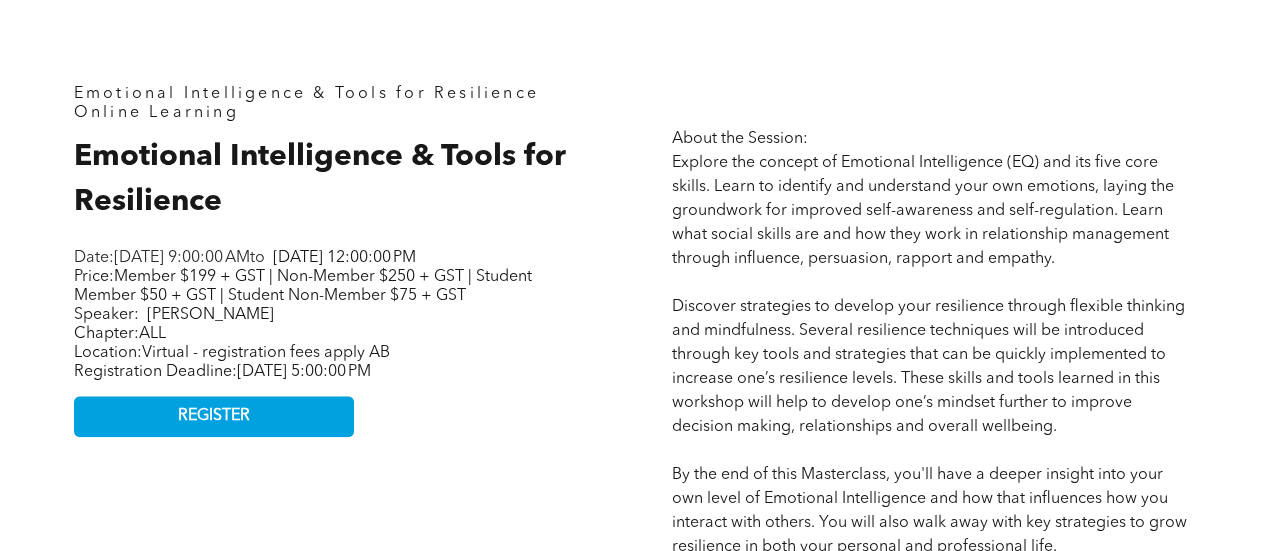 scroll, scrollTop: 805, scrollLeft: 0, axis: vertical 